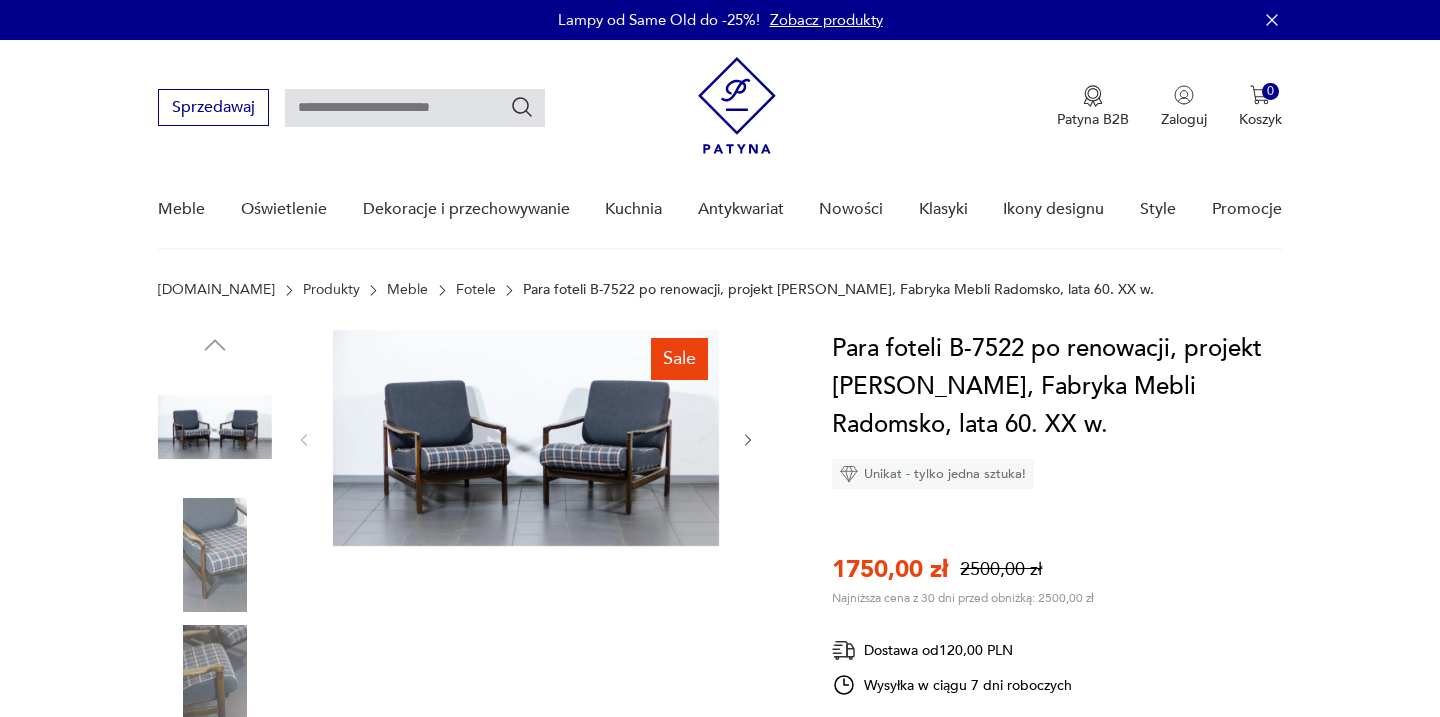 scroll, scrollTop: 0, scrollLeft: 0, axis: both 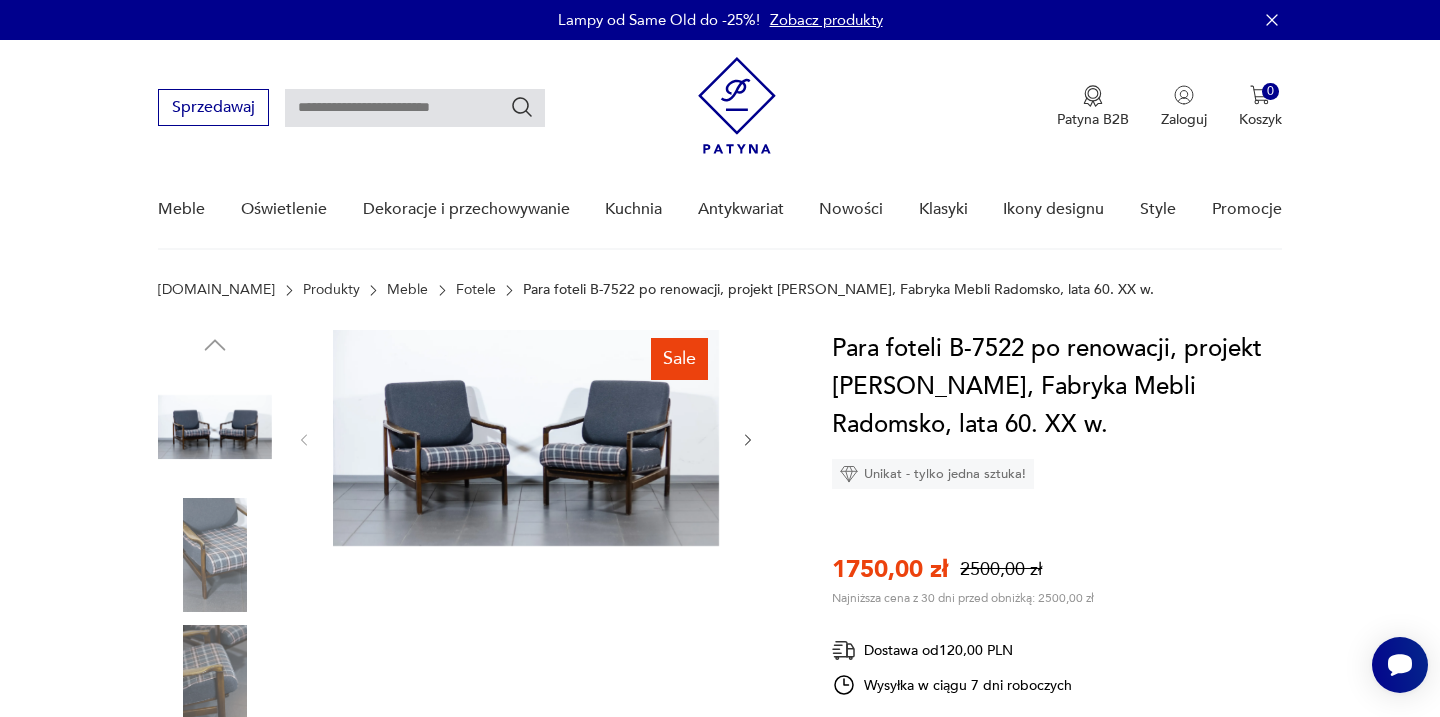 click 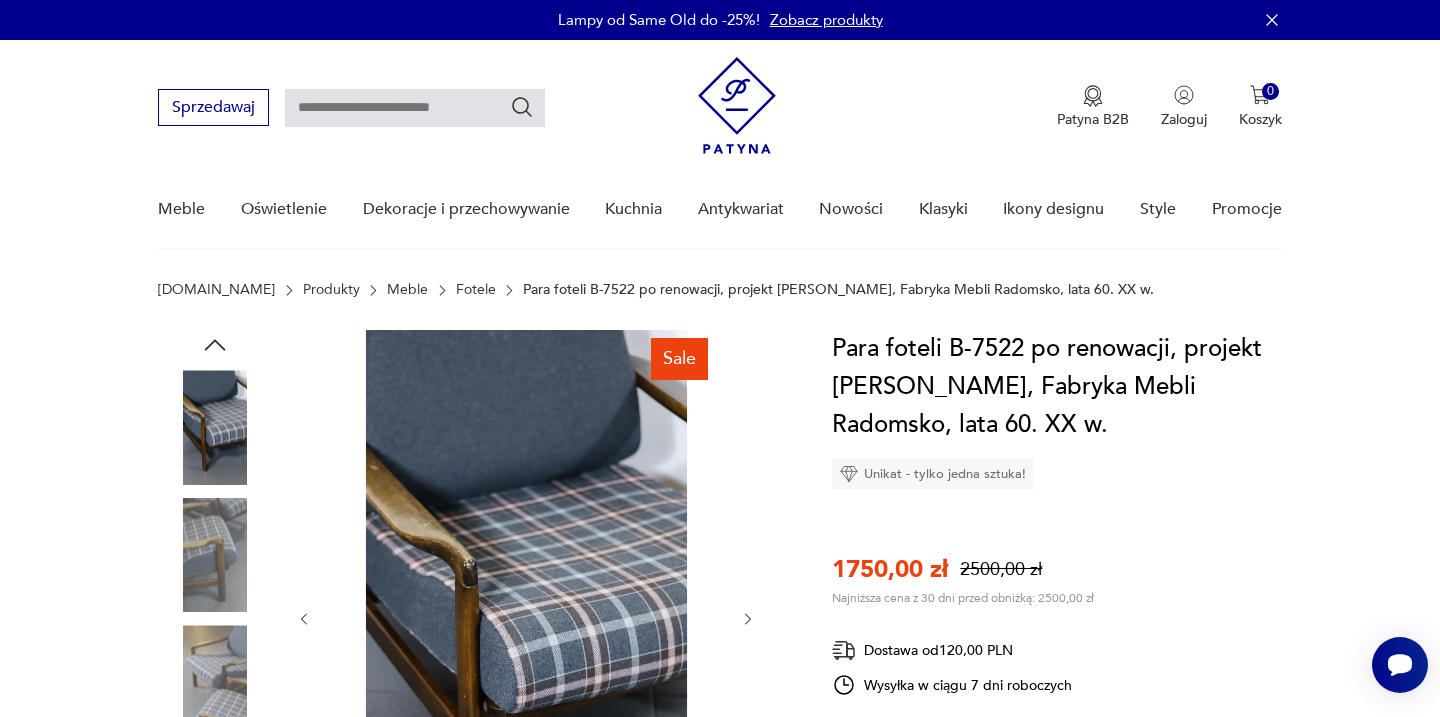 click at bounding box center (526, 619) 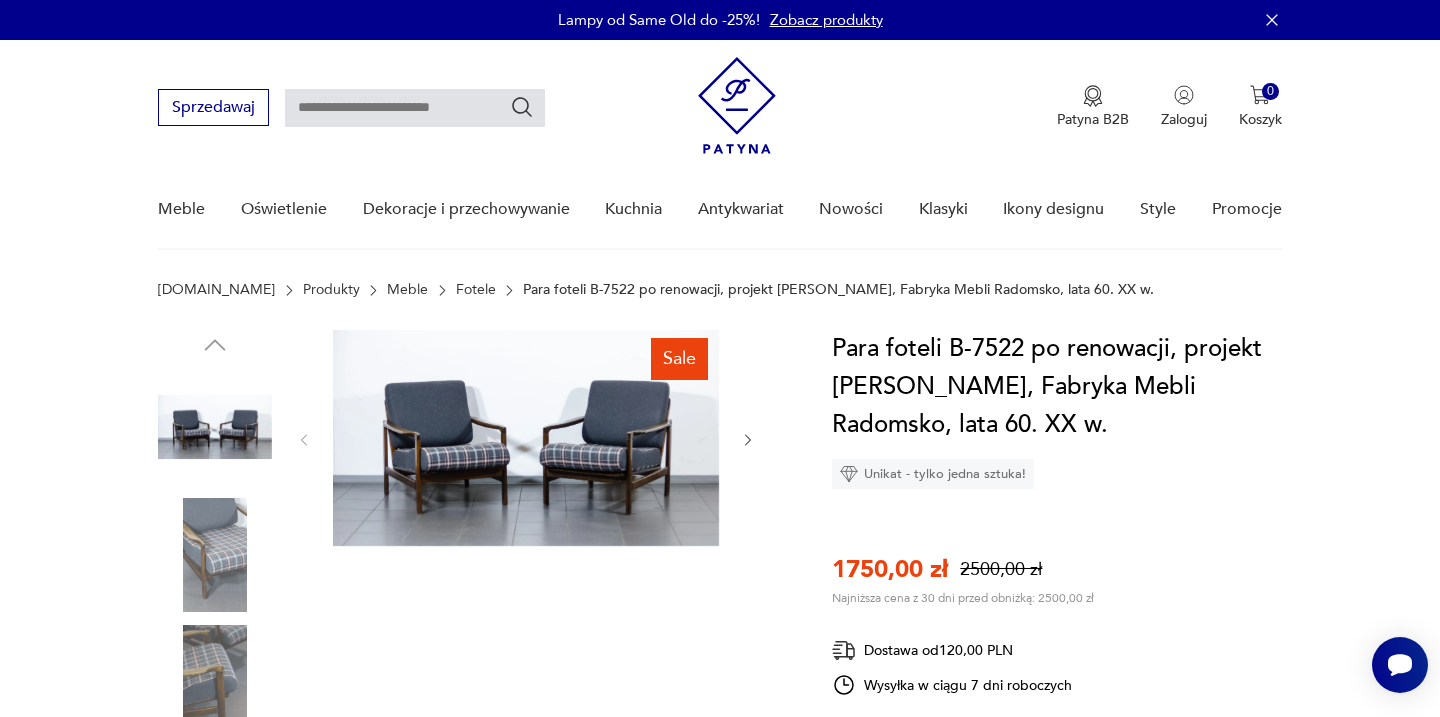click at bounding box center (215, 555) 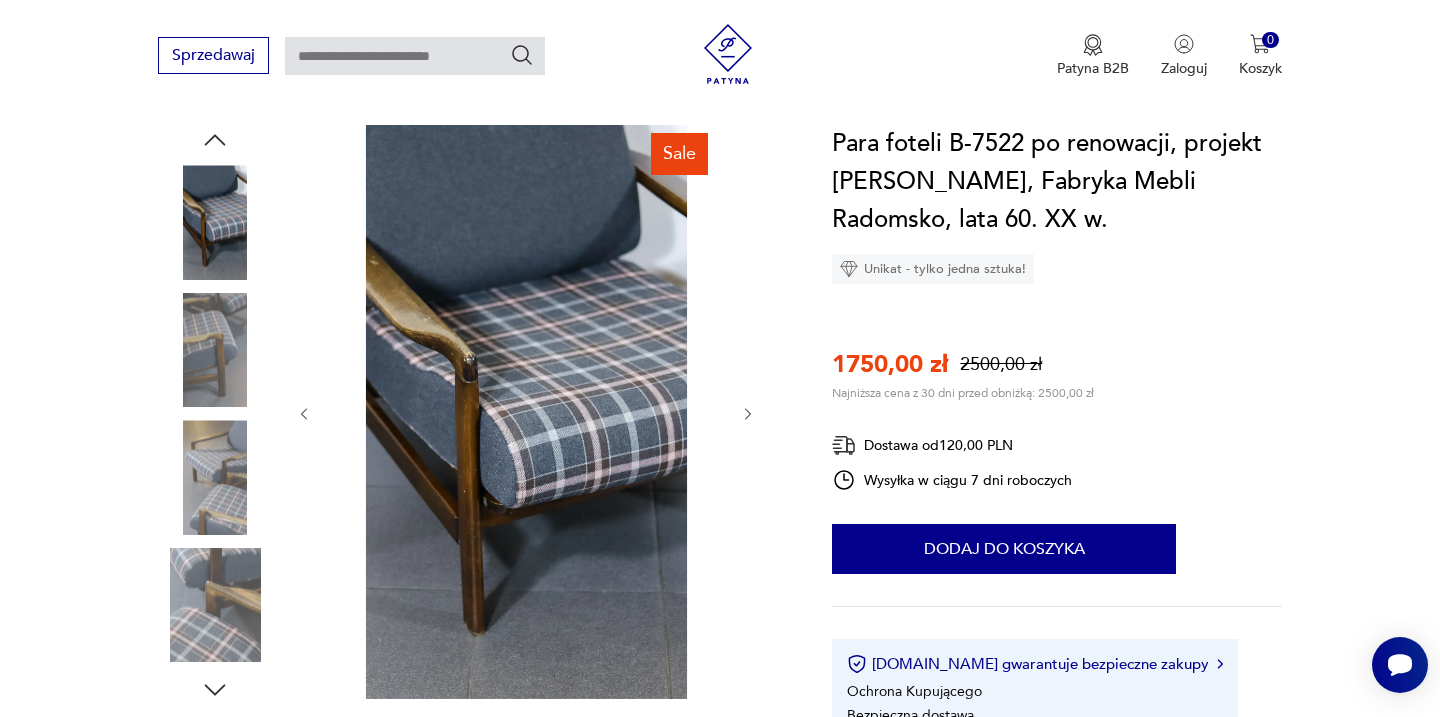 scroll, scrollTop: 206, scrollLeft: 0, axis: vertical 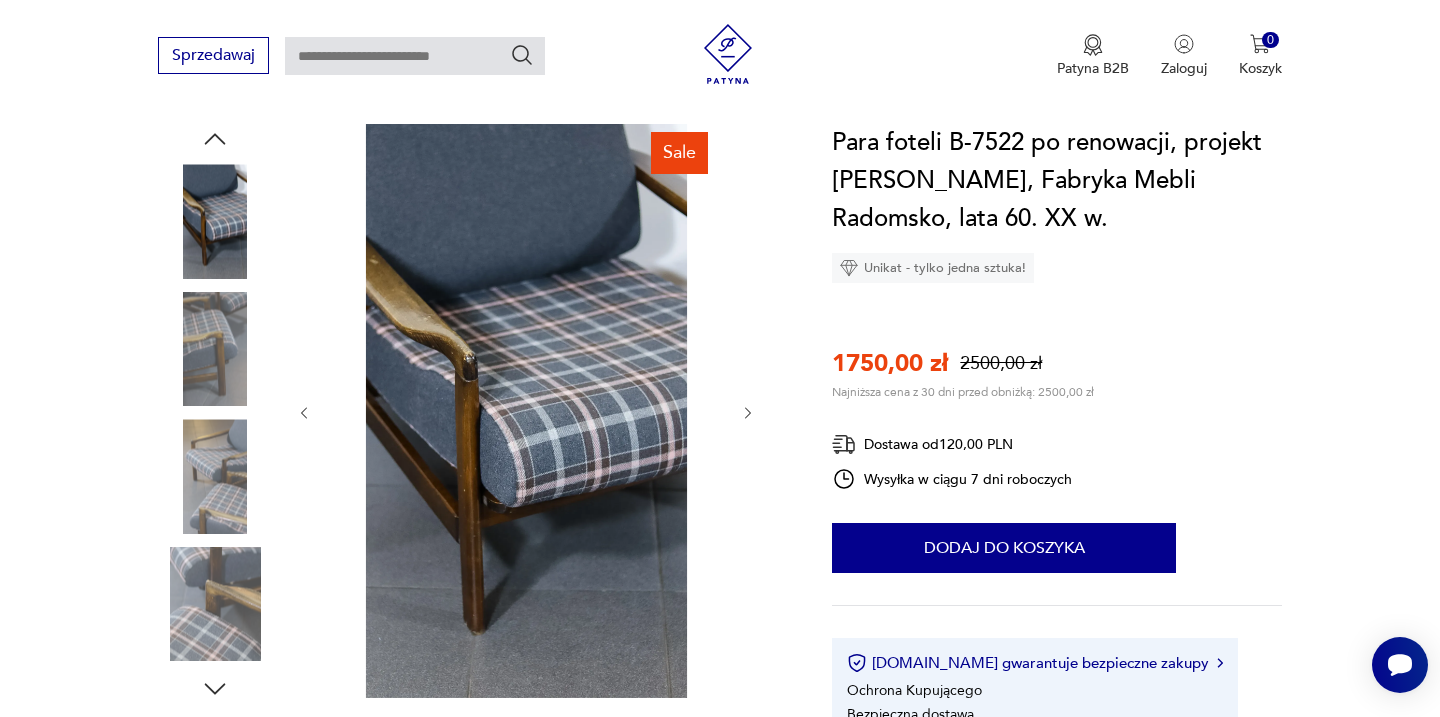 click at bounding box center (215, 476) 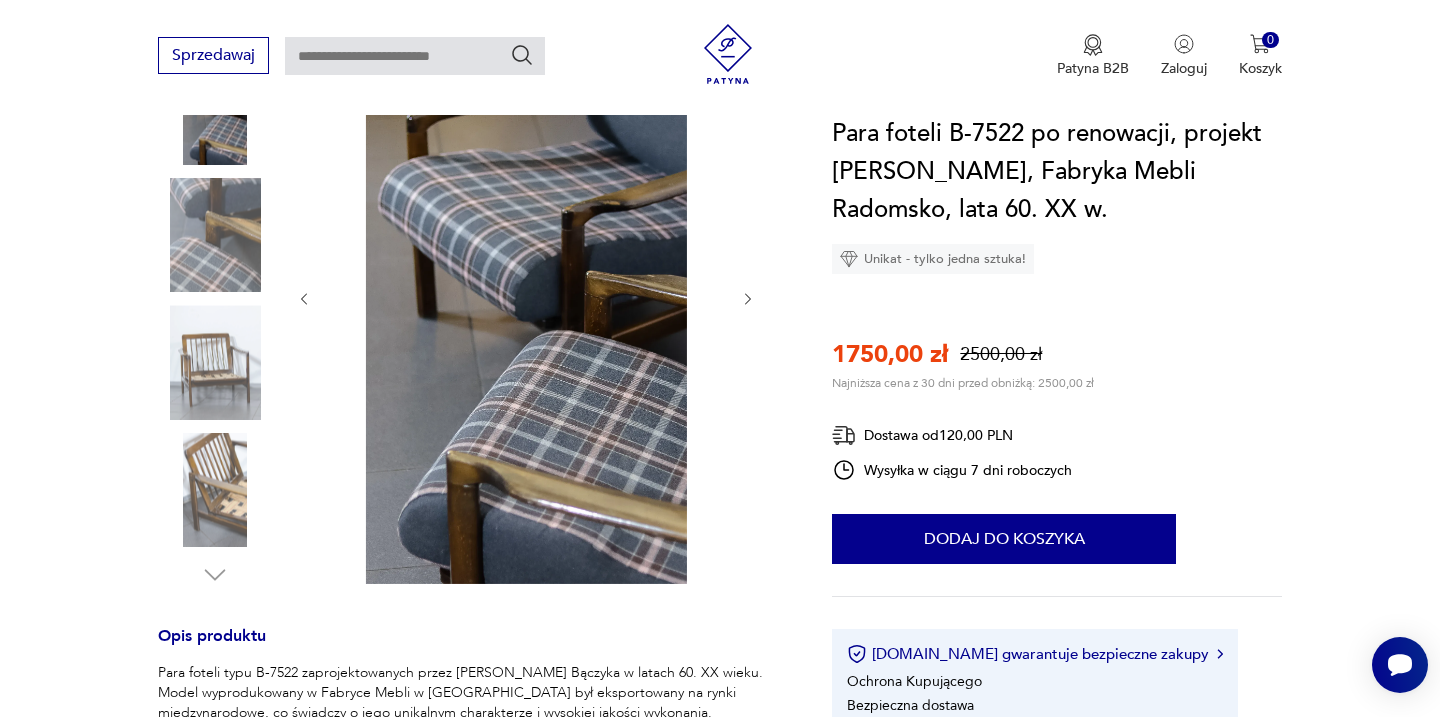 scroll, scrollTop: 324, scrollLeft: 0, axis: vertical 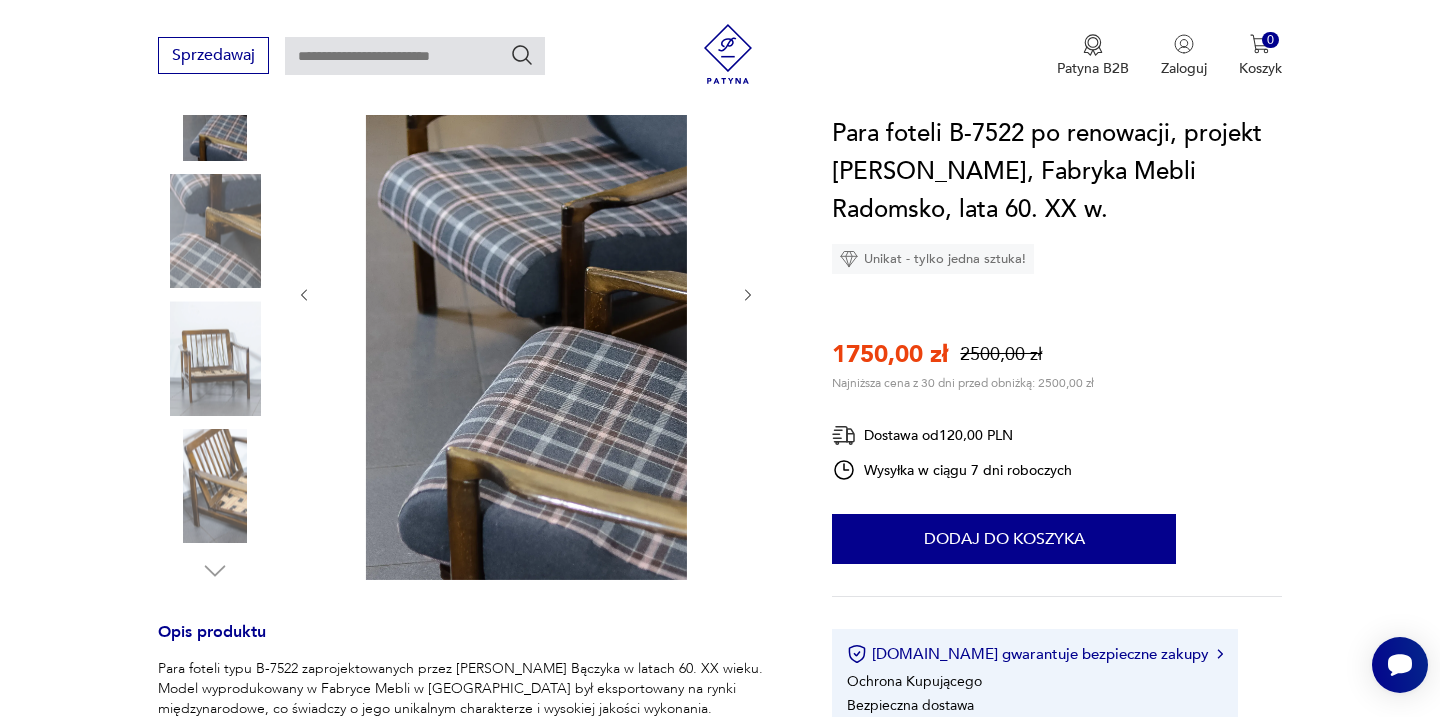 click at bounding box center (215, 486) 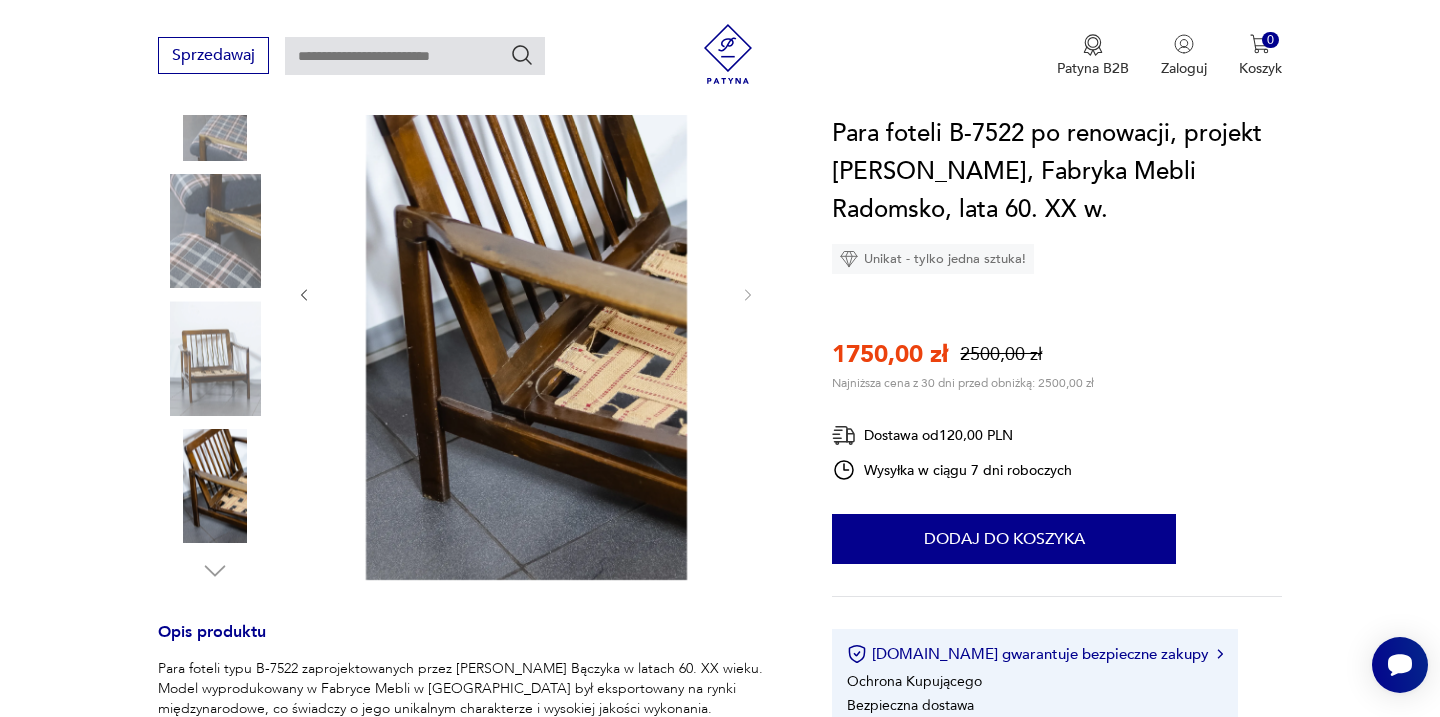click at bounding box center (526, 293) 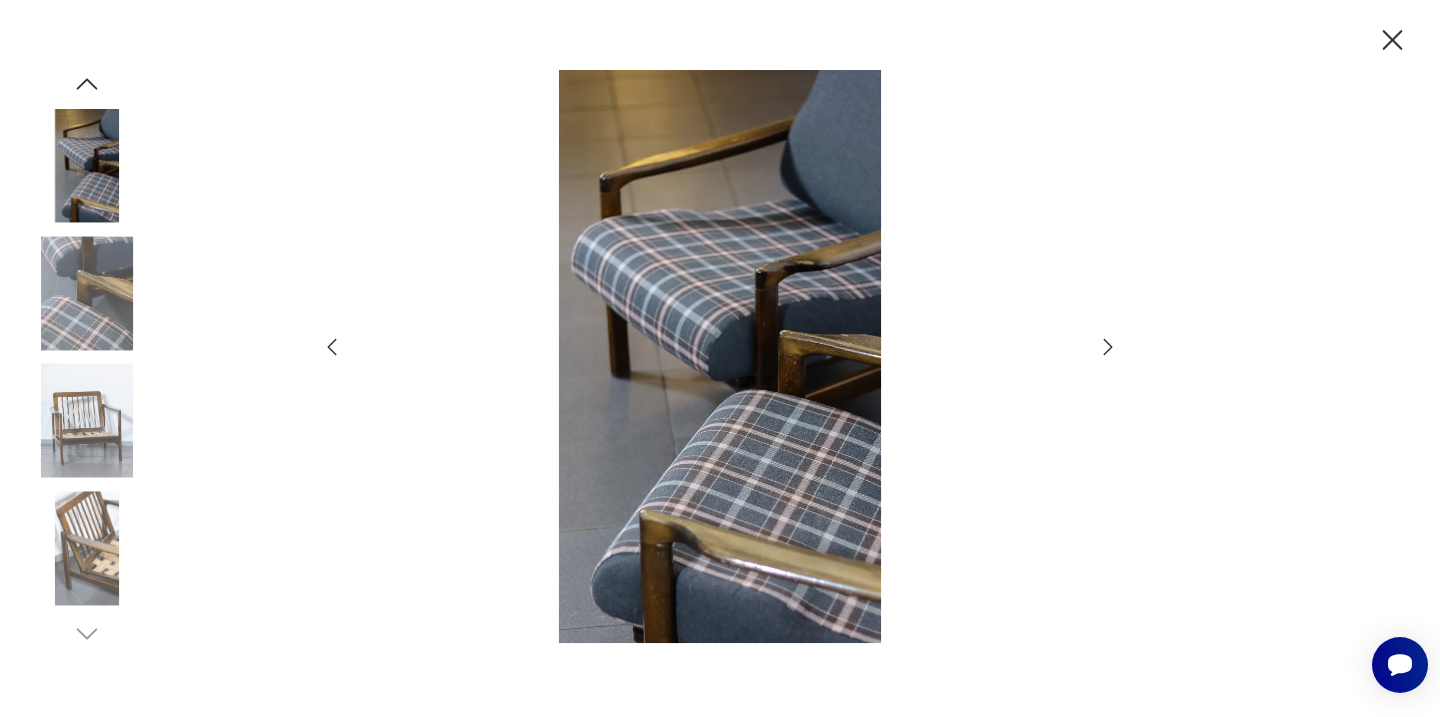 click at bounding box center (87, 421) 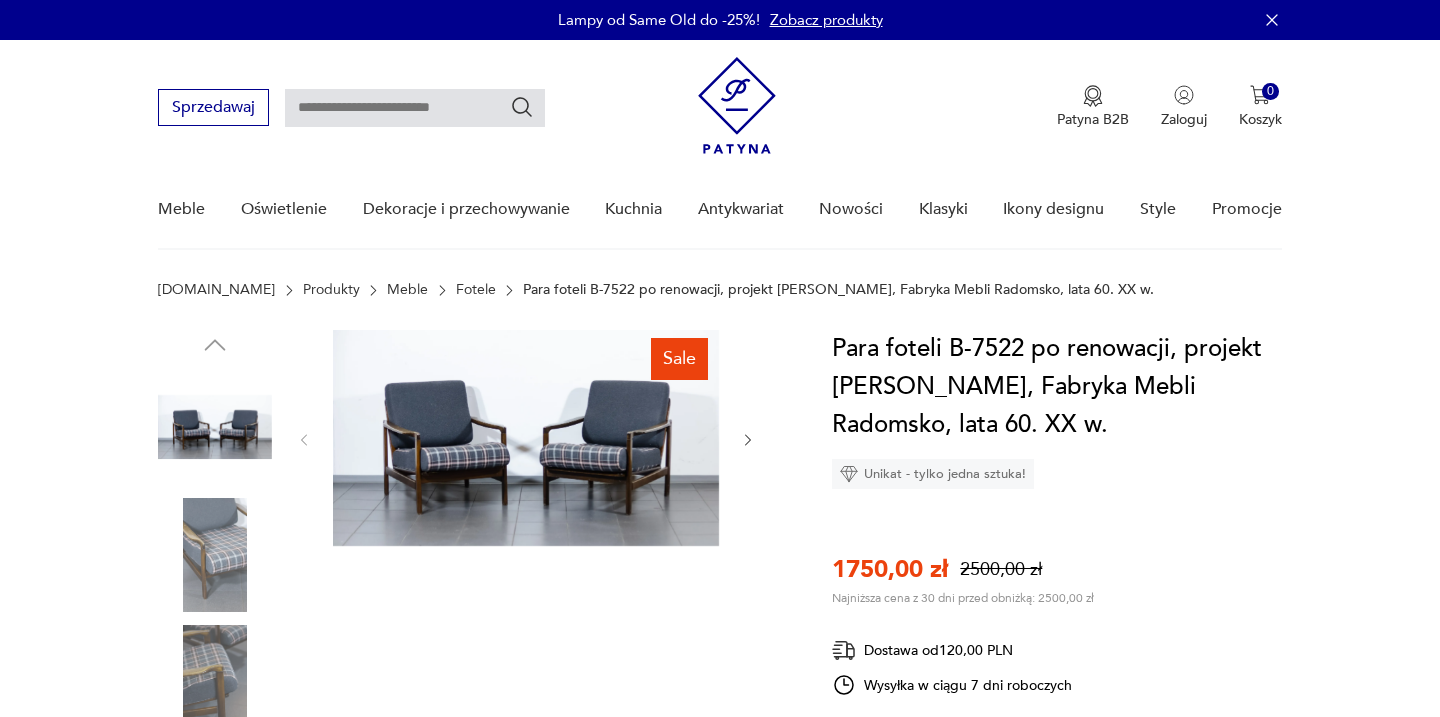 scroll, scrollTop: 0, scrollLeft: 0, axis: both 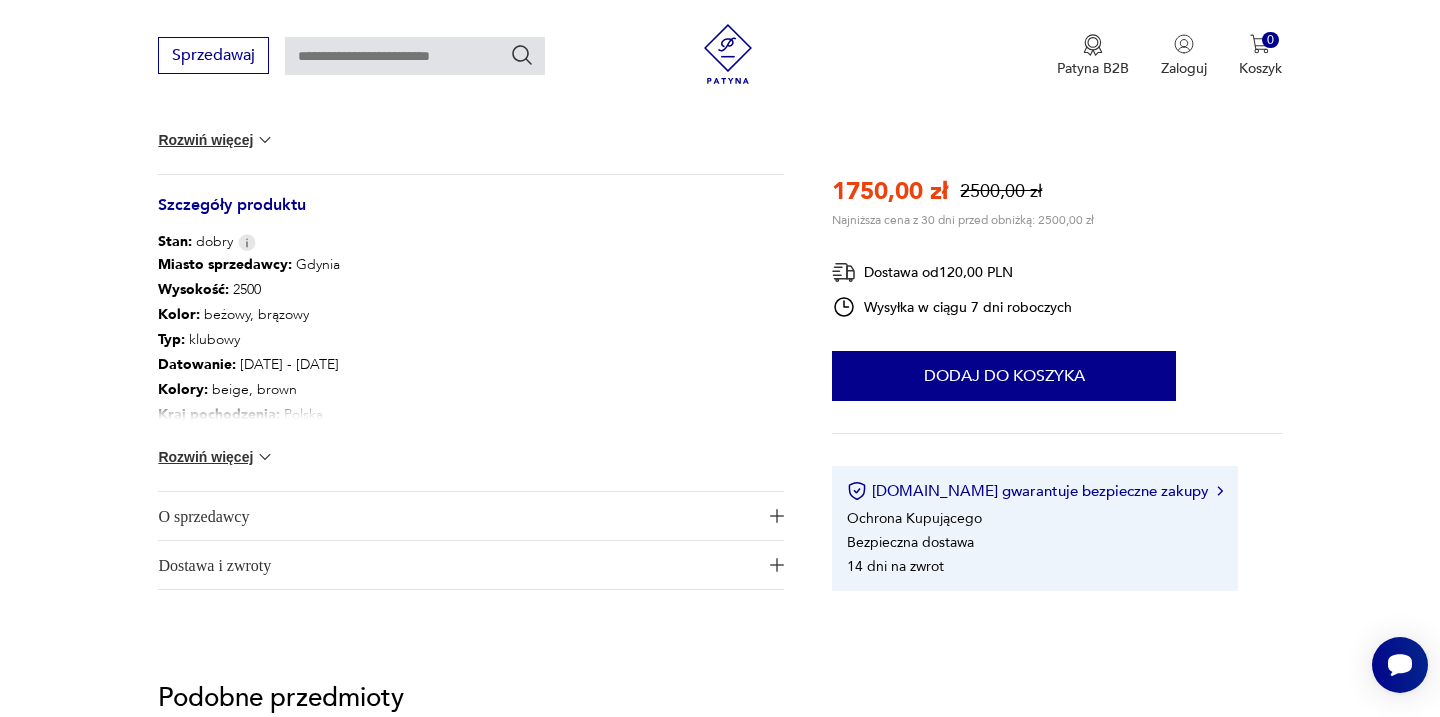click on "Rozwiń więcej" at bounding box center (216, 457) 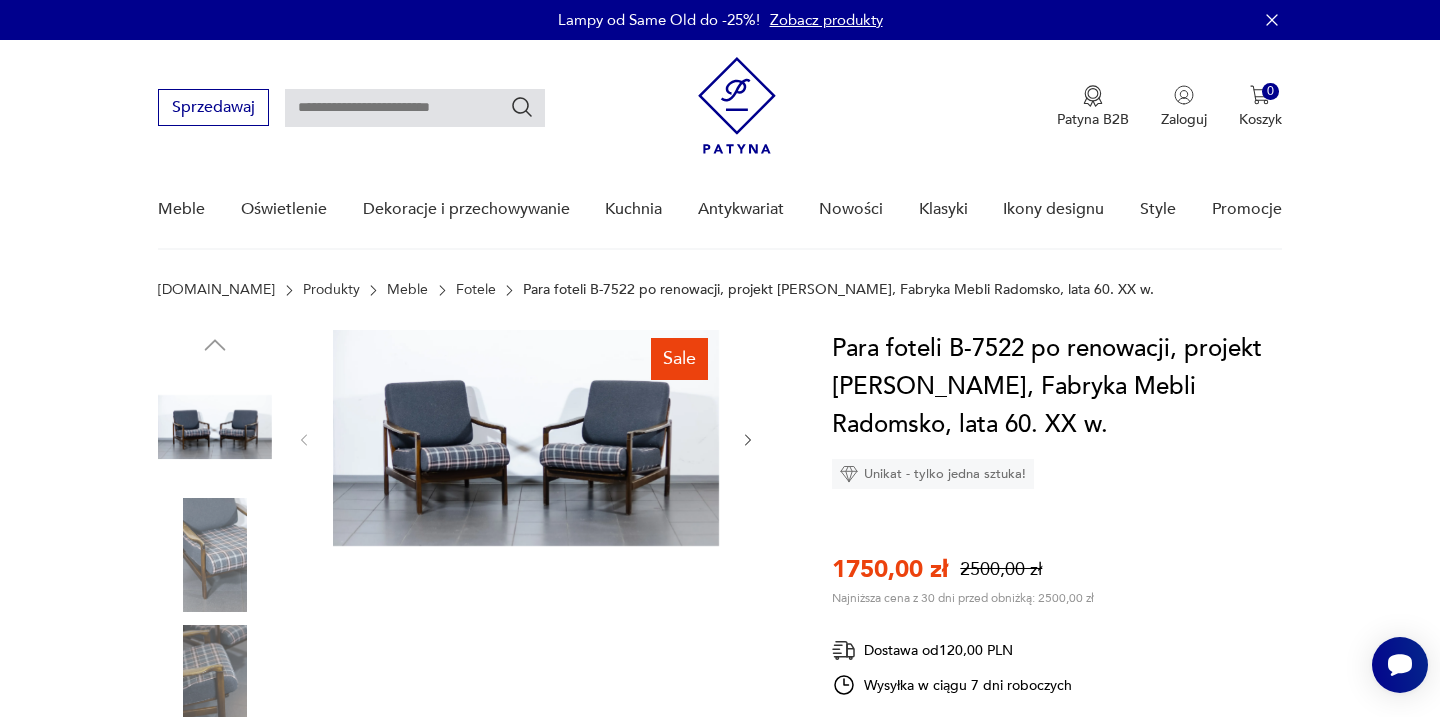 scroll, scrollTop: 0, scrollLeft: 0, axis: both 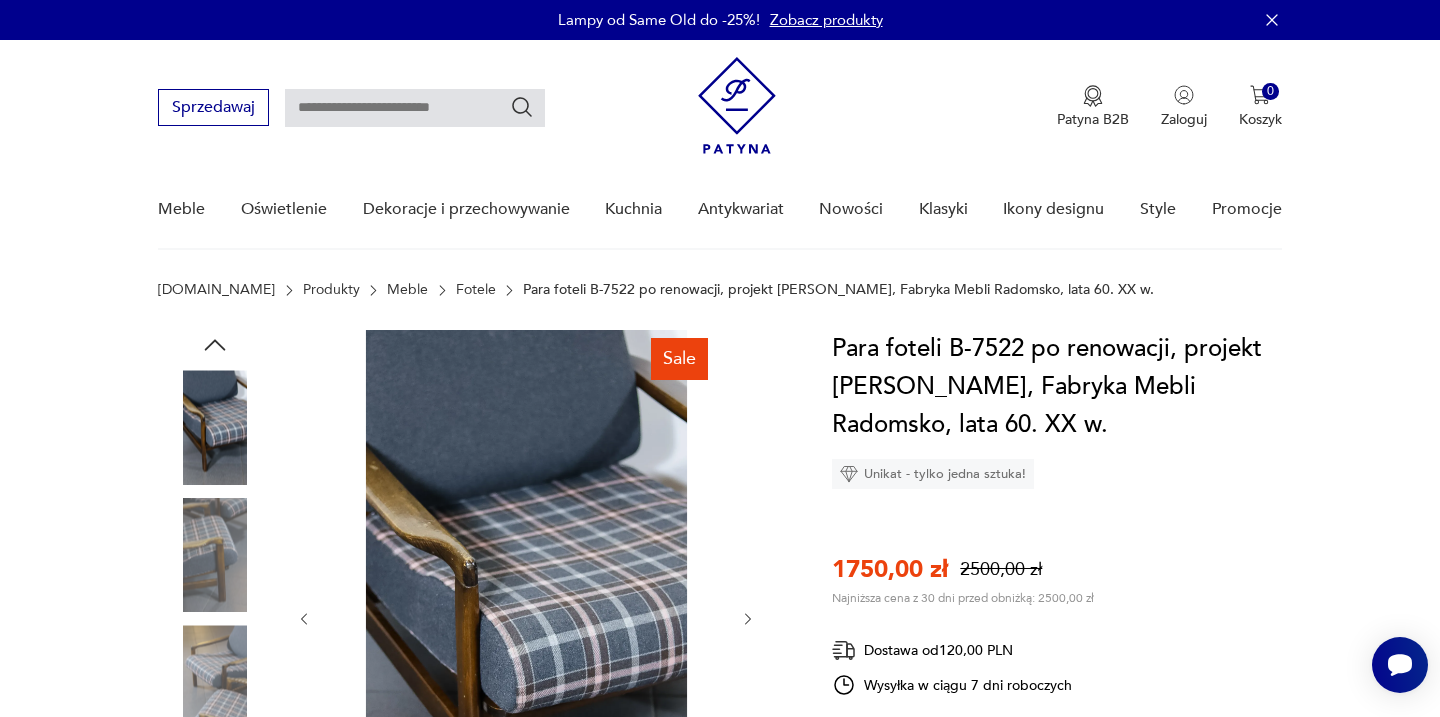click at bounding box center (215, 555) 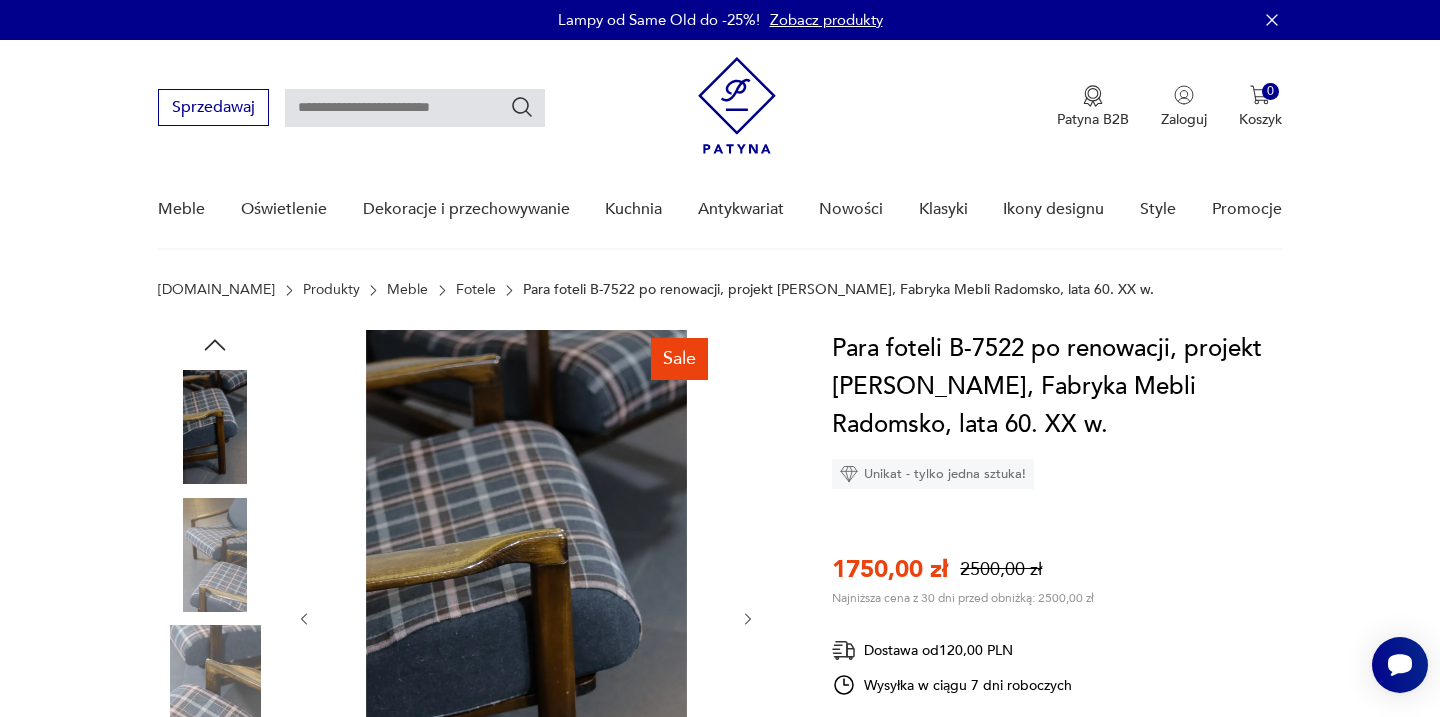click at bounding box center [215, 682] 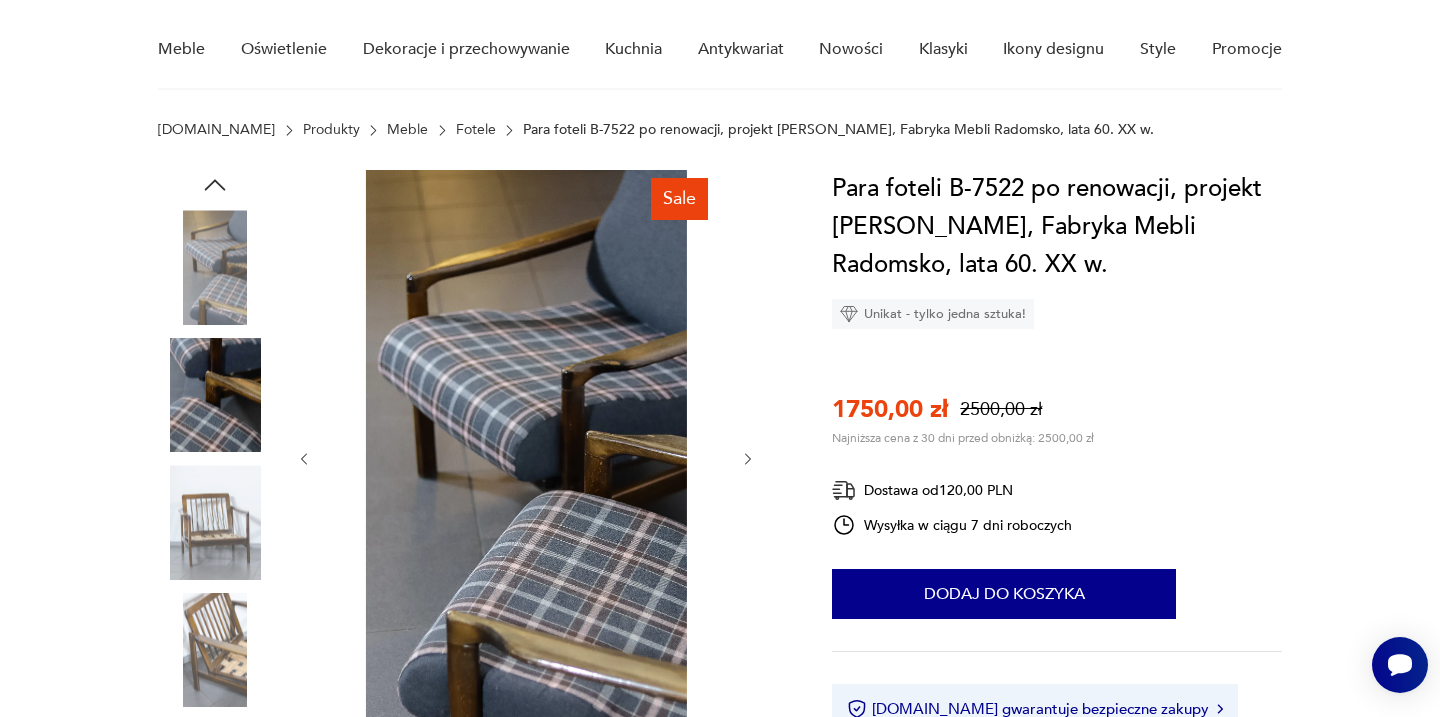 scroll, scrollTop: 161, scrollLeft: 0, axis: vertical 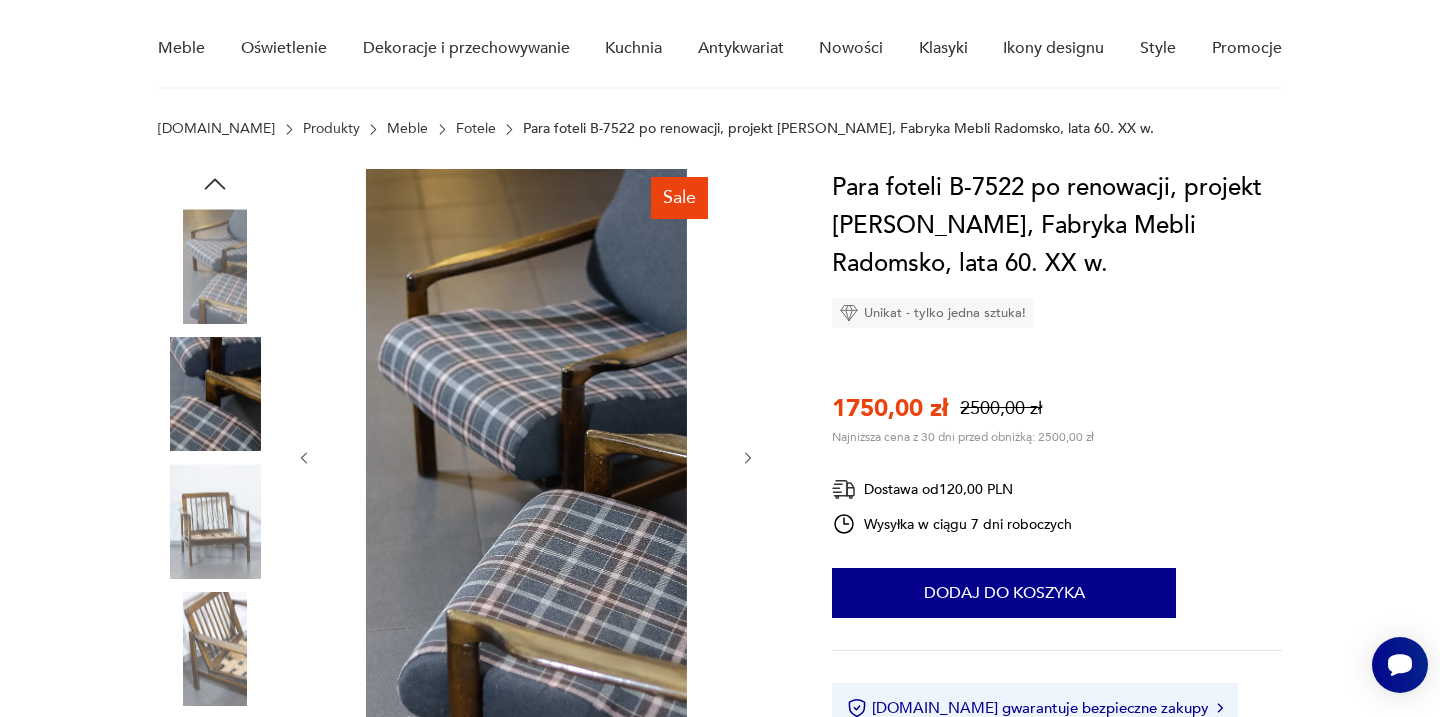 click at bounding box center [215, 521] 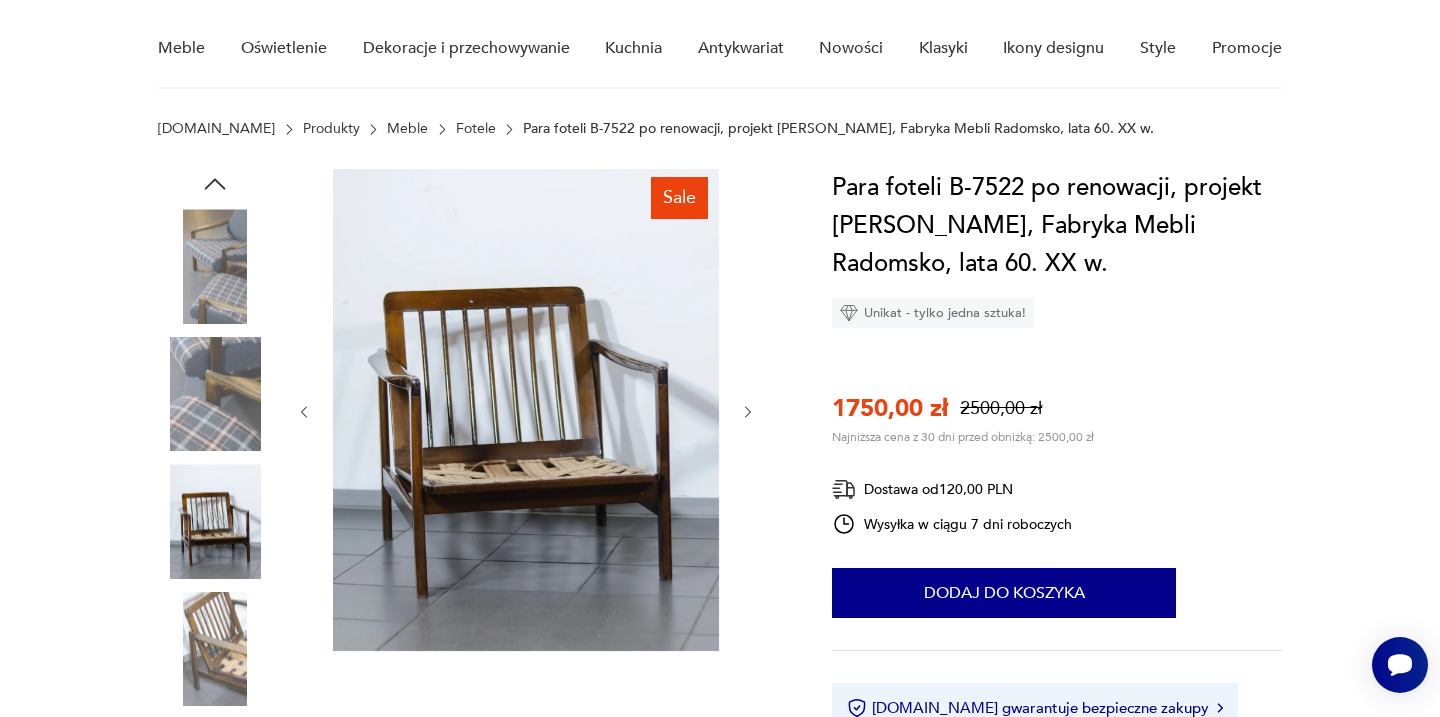 click at bounding box center [215, 649] 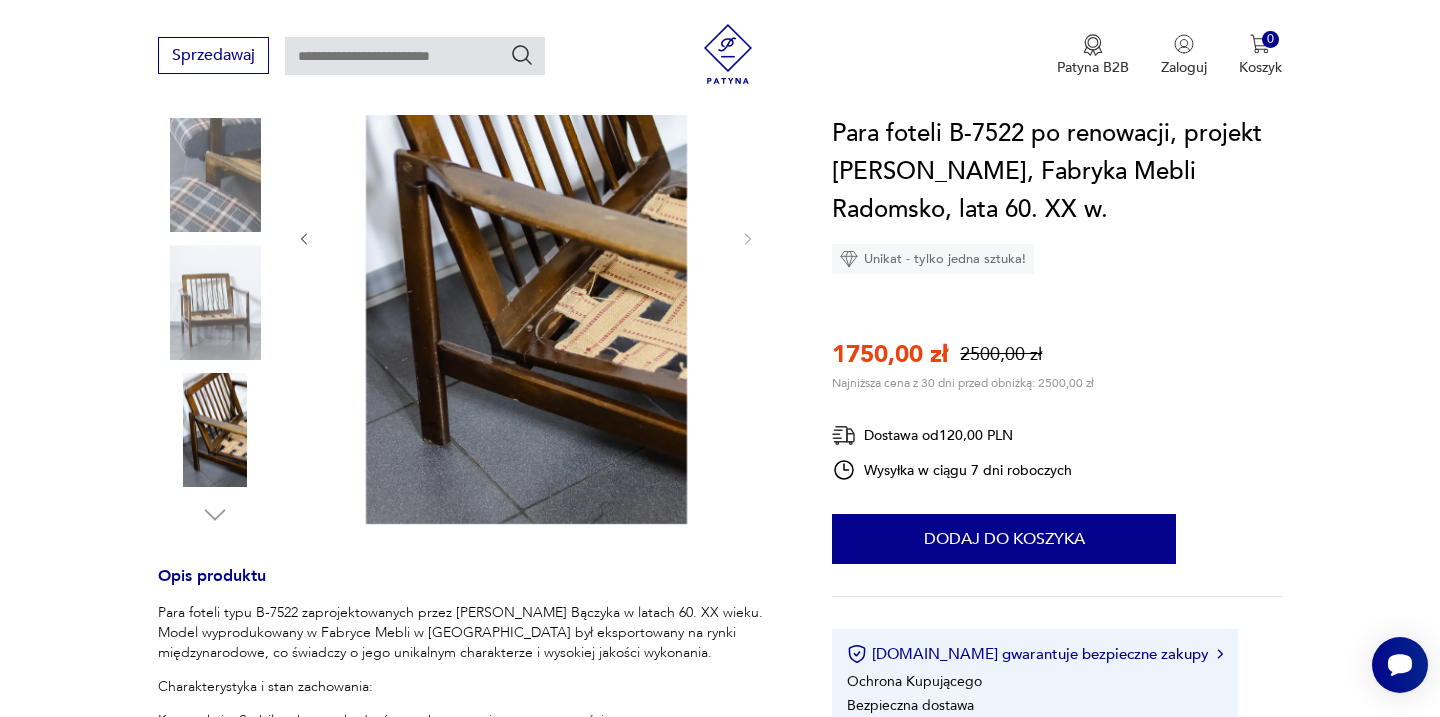 scroll, scrollTop: 389, scrollLeft: 0, axis: vertical 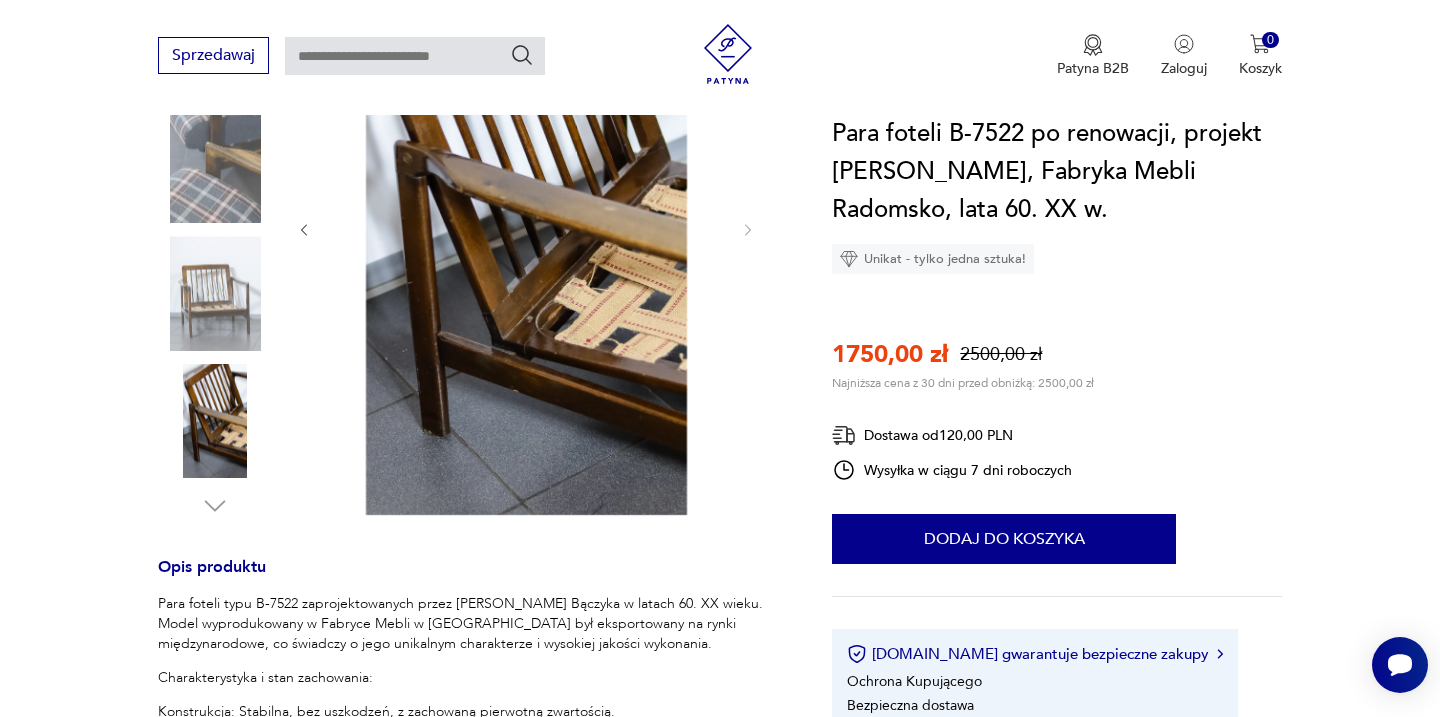 click at bounding box center (526, 228) 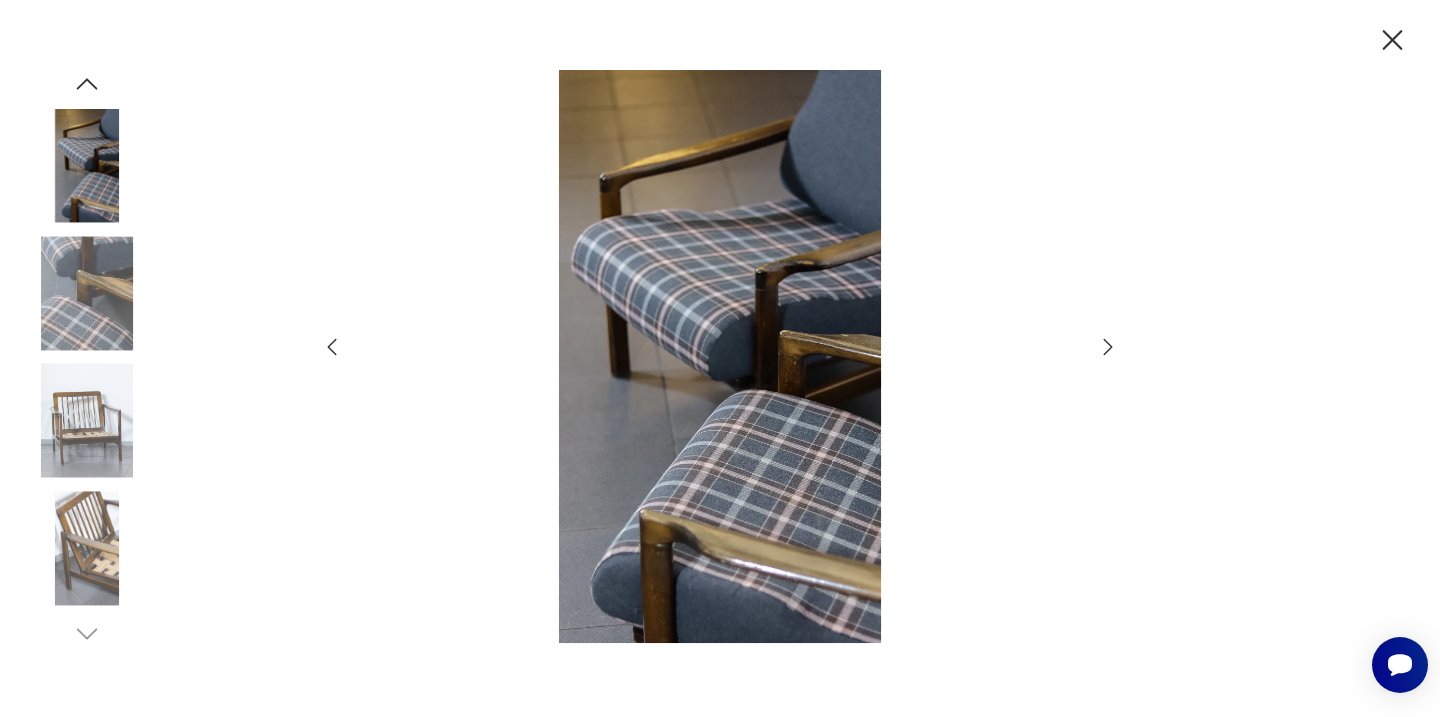 click at bounding box center (87, 548) 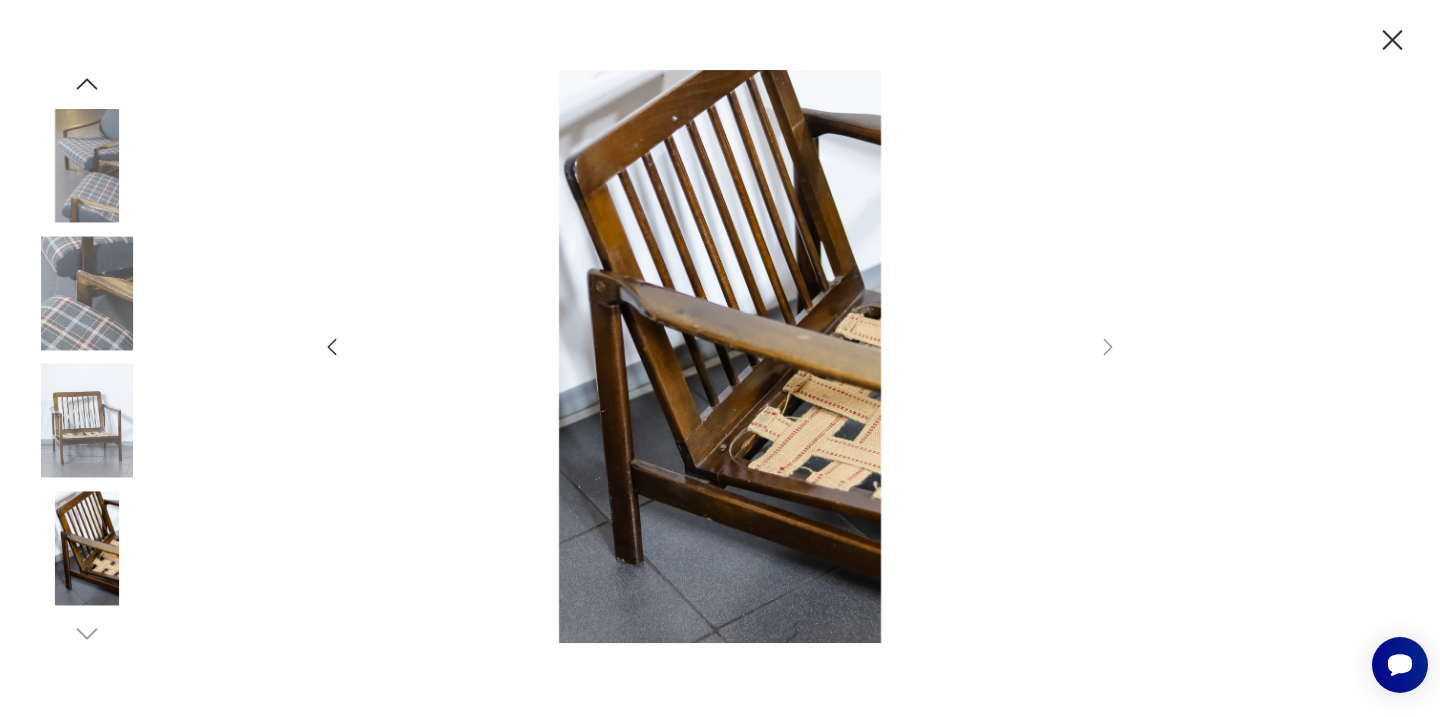 click 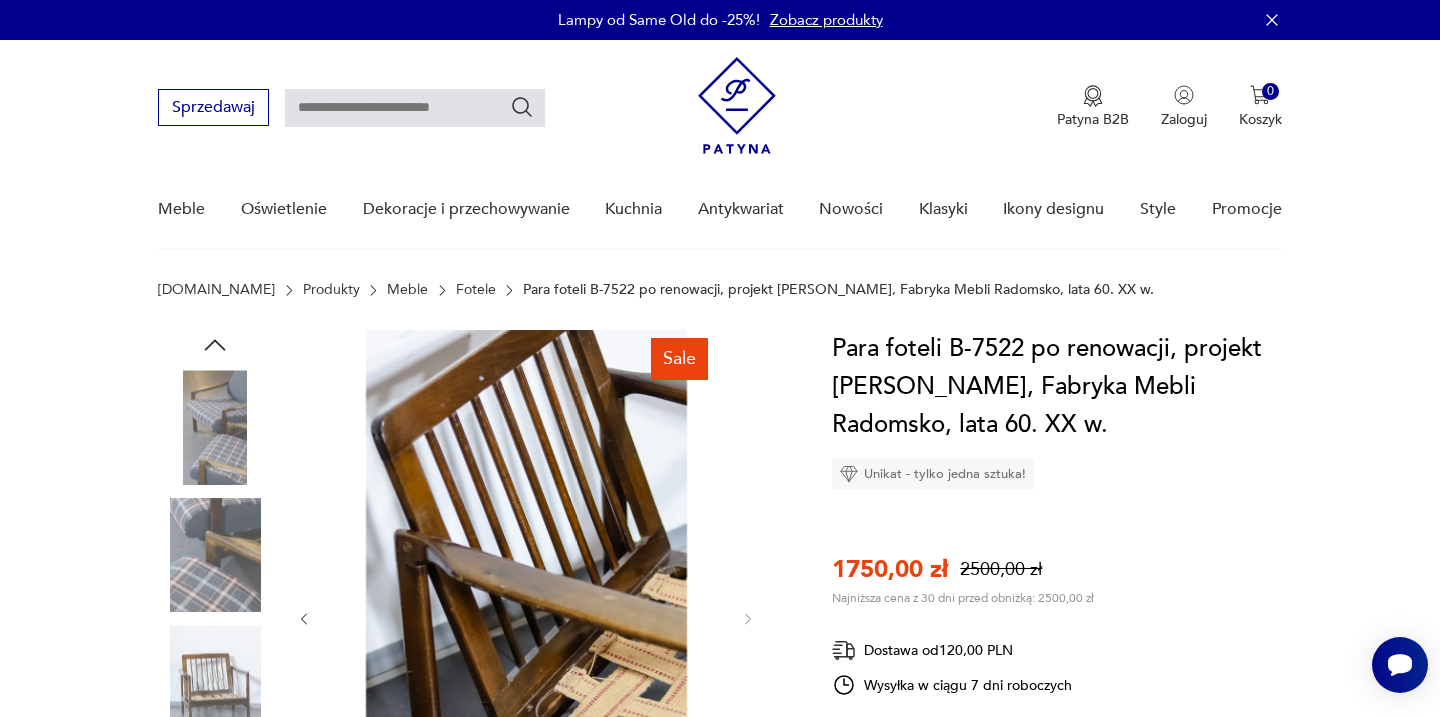 scroll, scrollTop: 0, scrollLeft: 0, axis: both 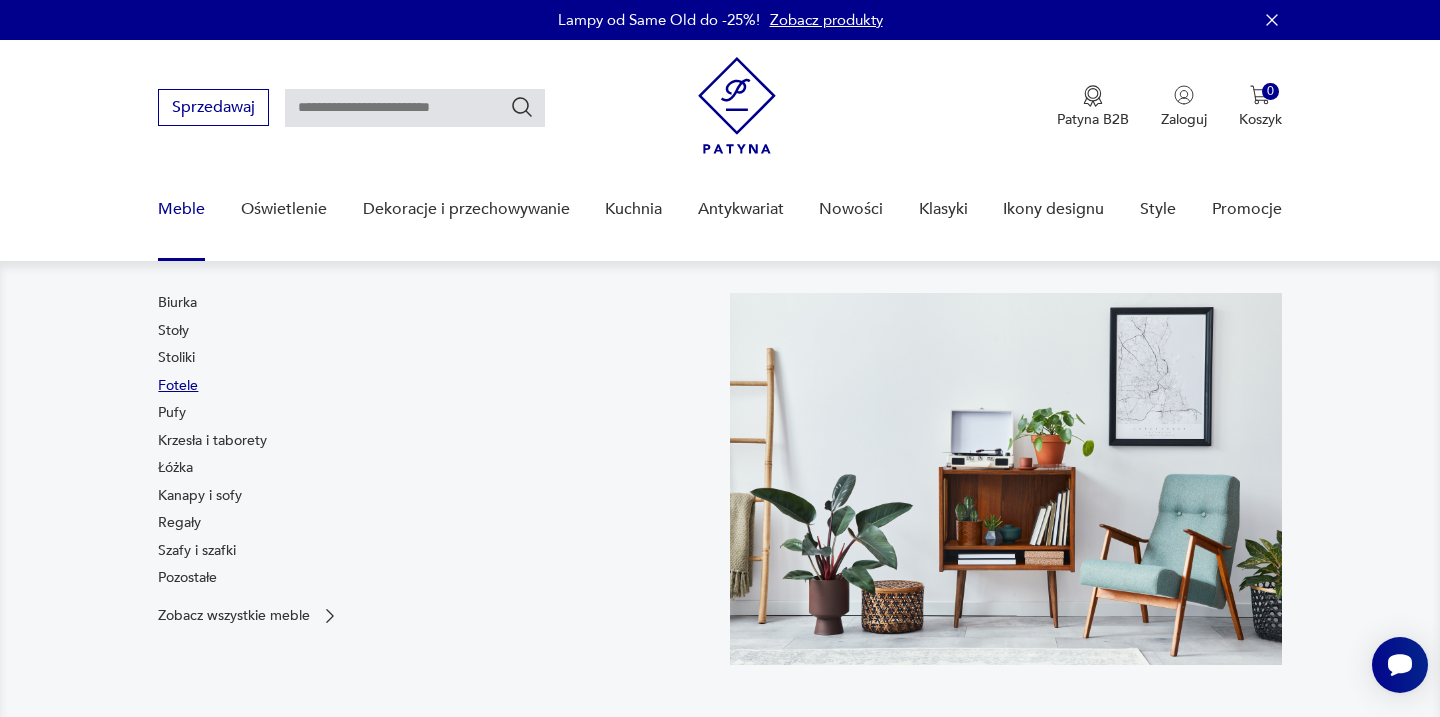 click on "Fotele" at bounding box center (178, 386) 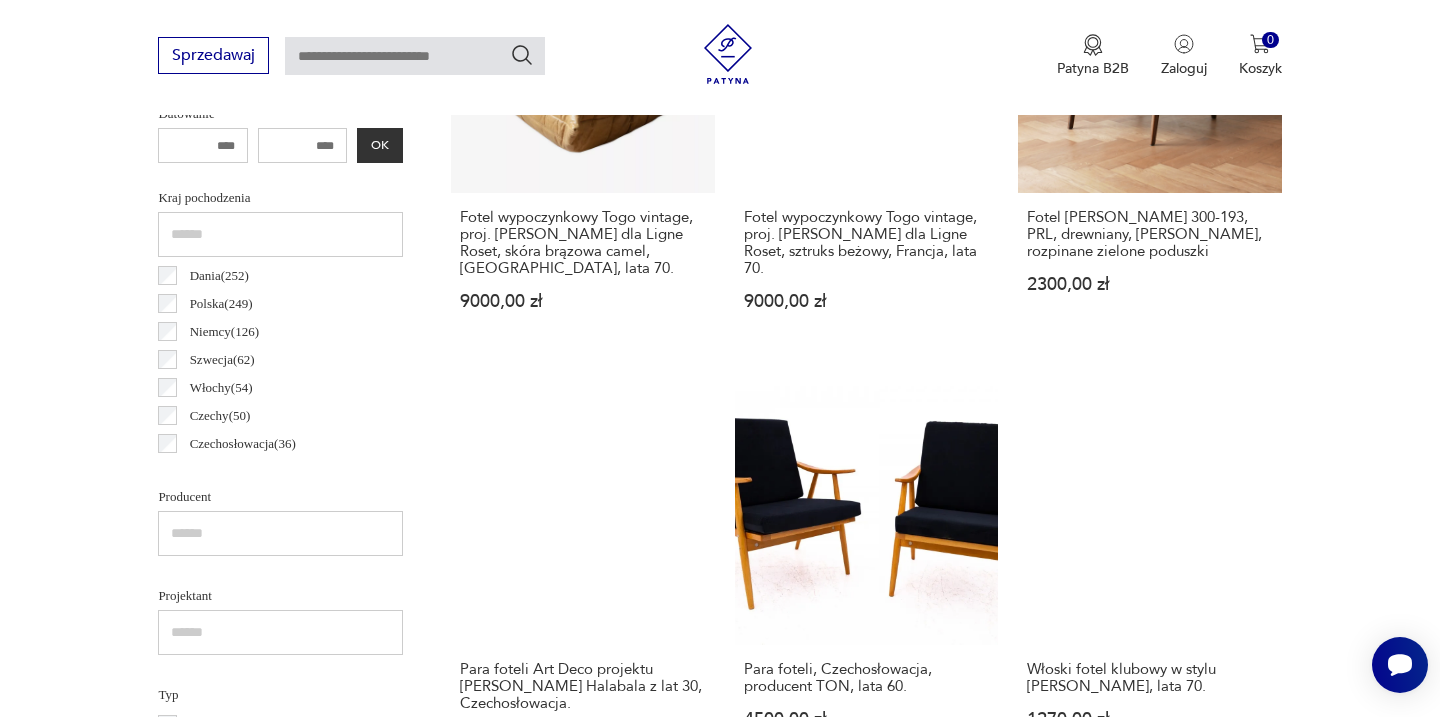 scroll, scrollTop: 971, scrollLeft: 0, axis: vertical 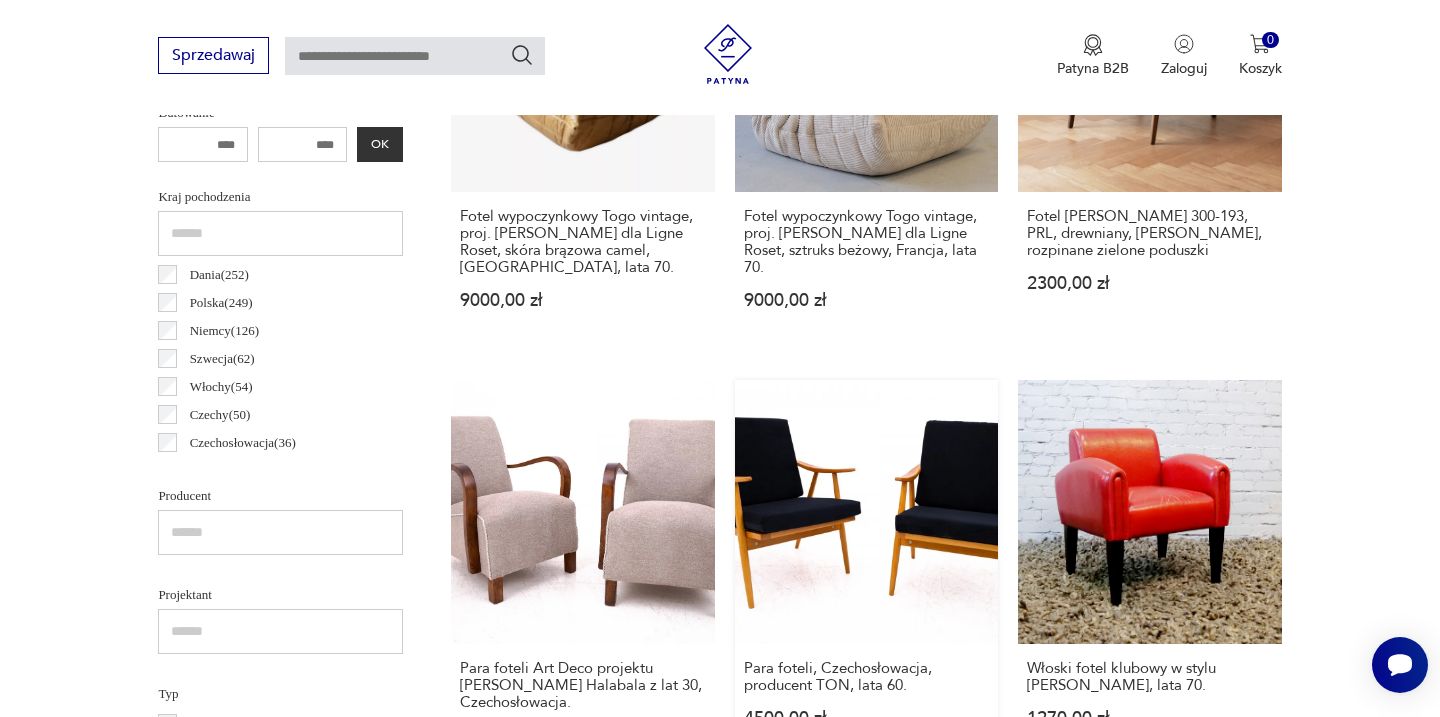 click on "Para foteli, Czechosłowacja, producent TON, lata 60. 4500,00 zł" at bounding box center [866, 581] 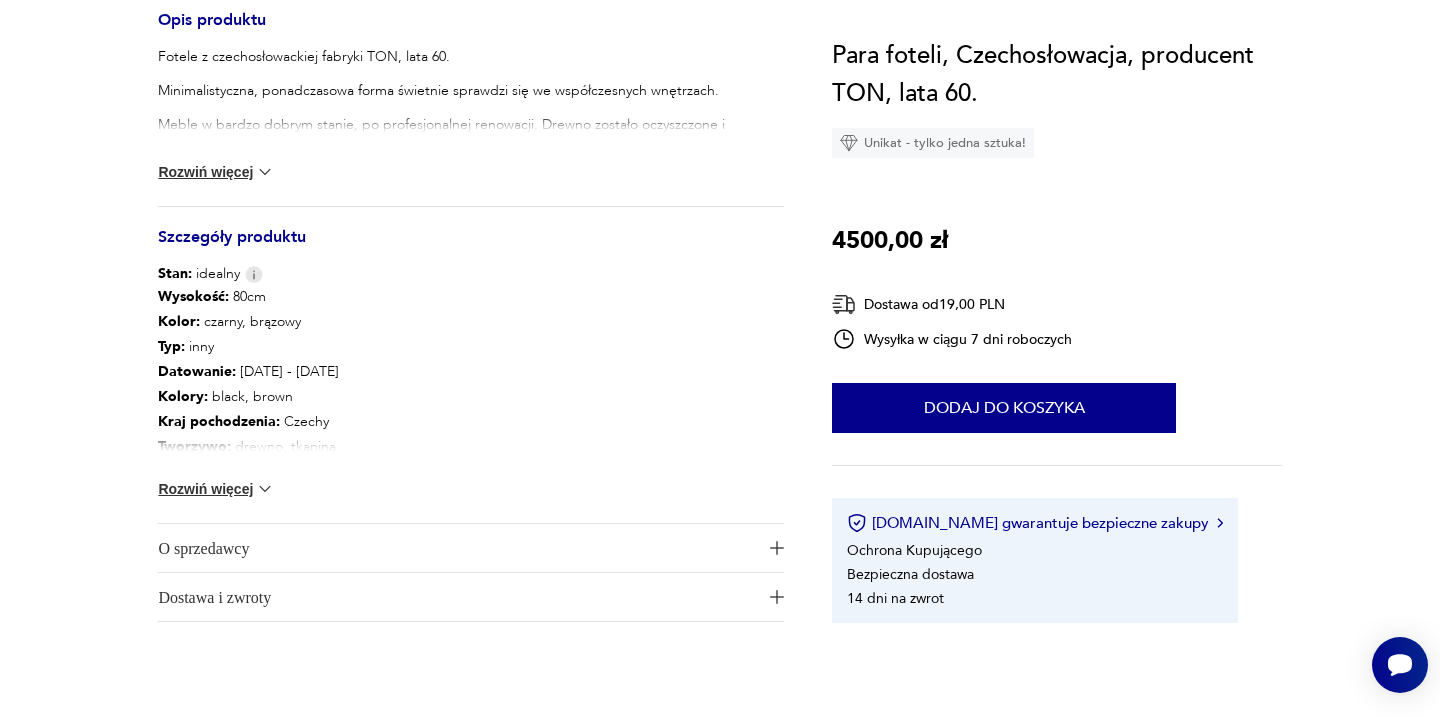 scroll, scrollTop: 0, scrollLeft: 0, axis: both 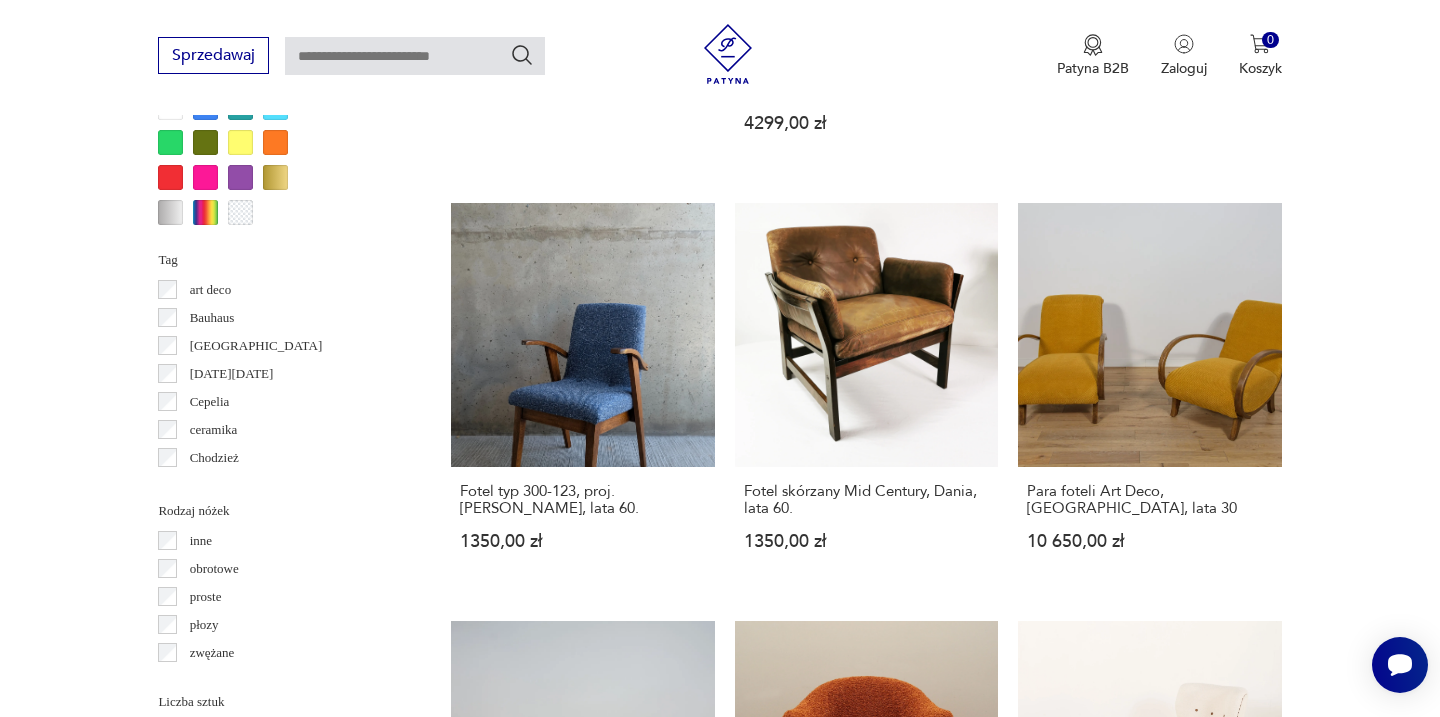 click on "2" at bounding box center [866, 1562] 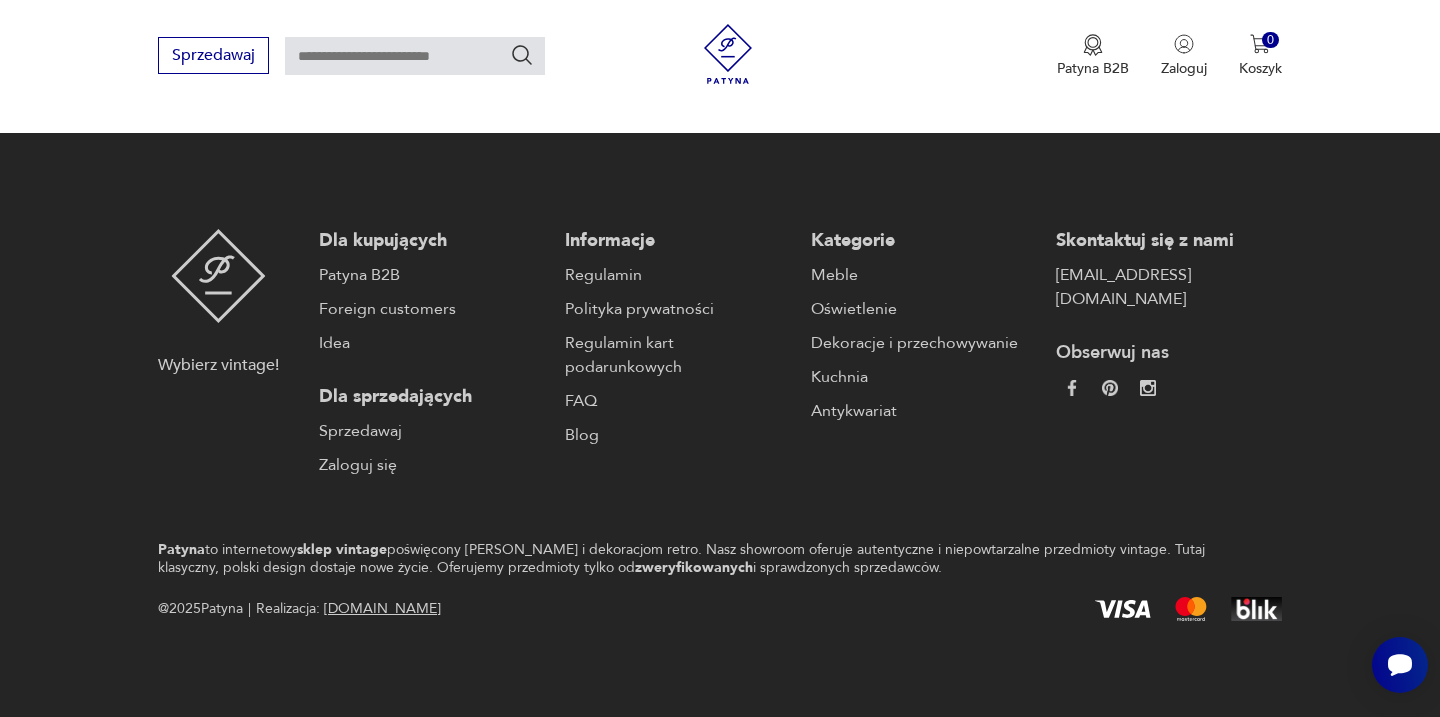 scroll, scrollTop: 334, scrollLeft: 0, axis: vertical 